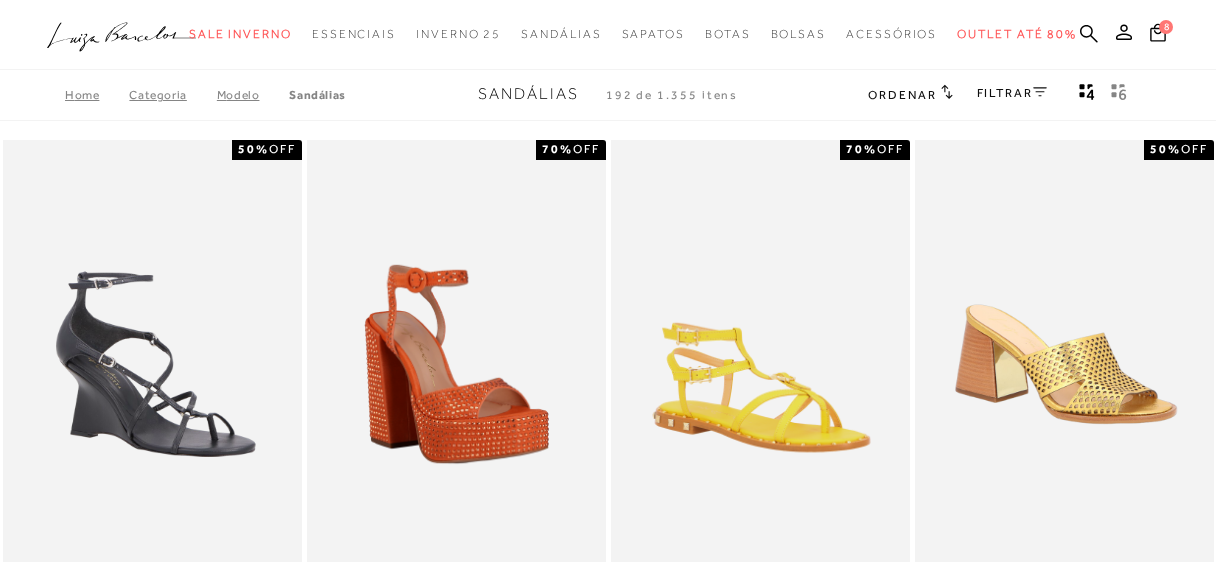 scroll, scrollTop: 0, scrollLeft: 0, axis: both 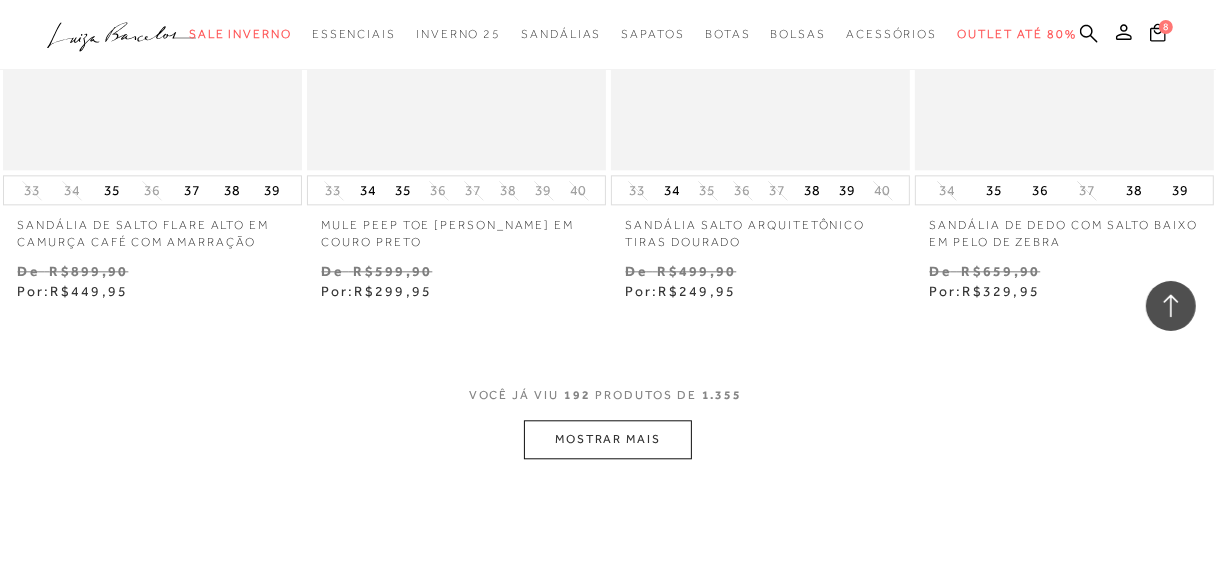 click on "MOSTRAR MAIS" at bounding box center (608, 439) 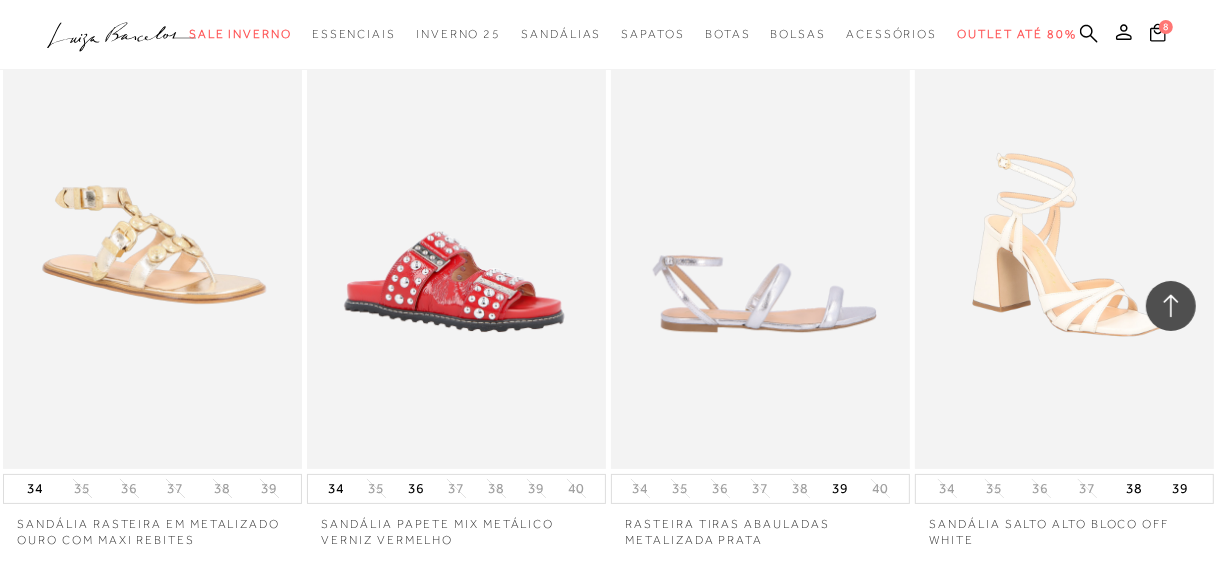 scroll, scrollTop: 5700, scrollLeft: 0, axis: vertical 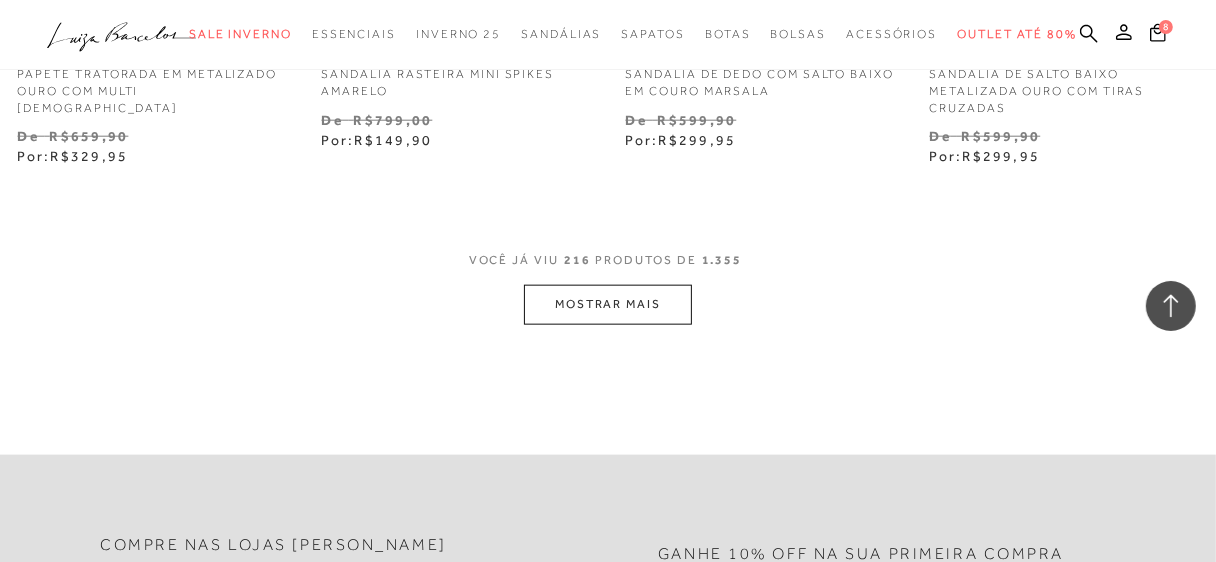 click on "MOSTRAR MAIS" at bounding box center (608, 304) 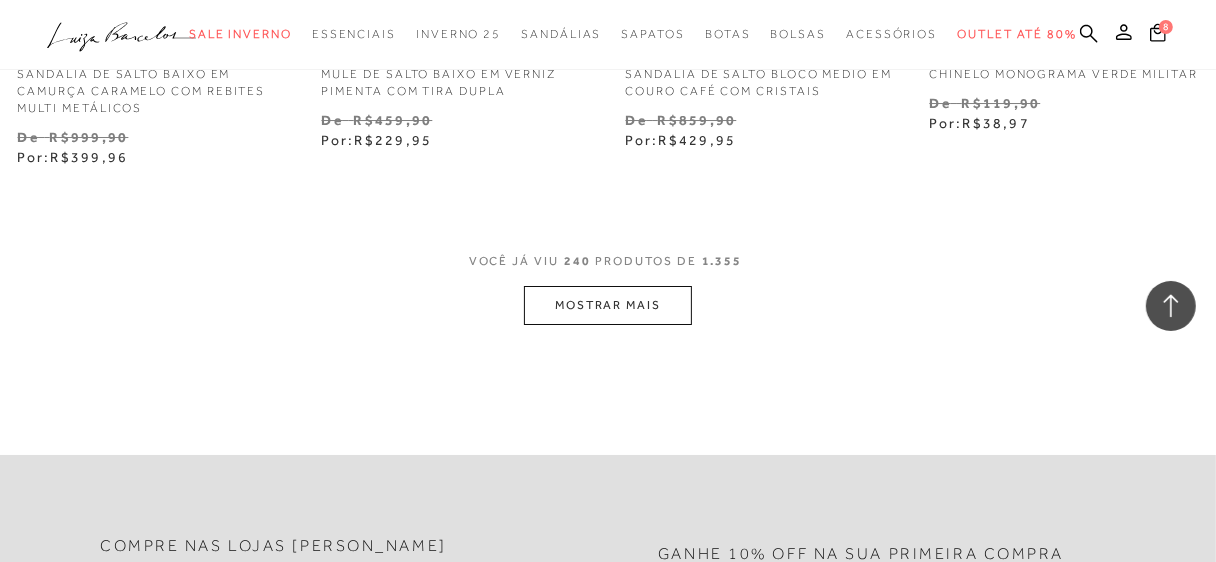scroll, scrollTop: 11000, scrollLeft: 0, axis: vertical 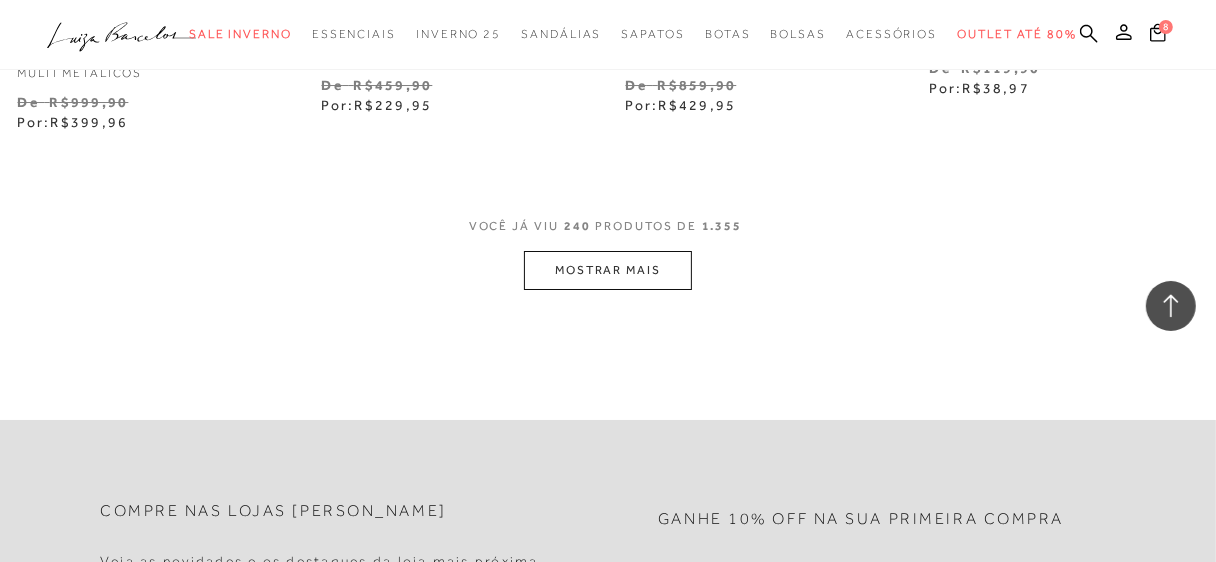 click on "MOSTRAR MAIS" at bounding box center (608, 270) 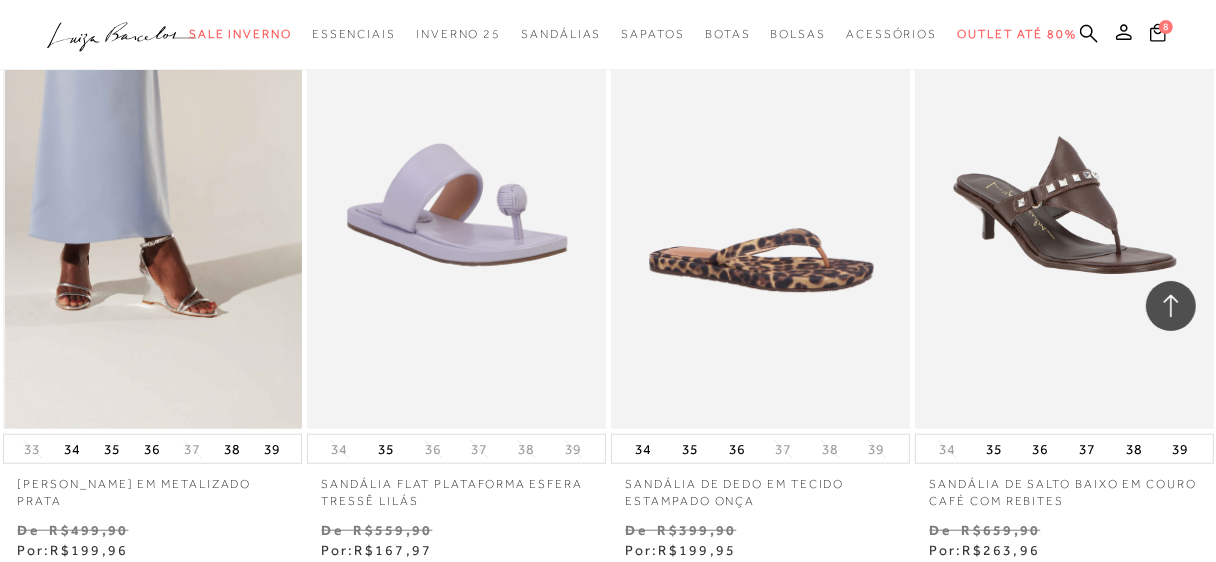 scroll, scrollTop: 12400, scrollLeft: 0, axis: vertical 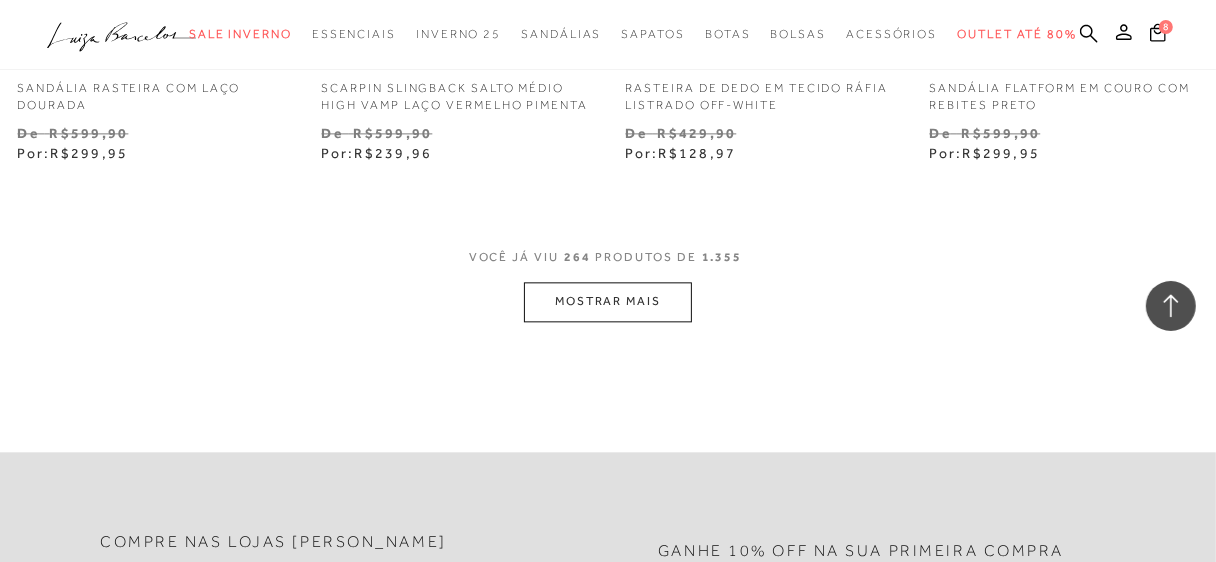 click on "MOSTRAR MAIS" at bounding box center (608, 301) 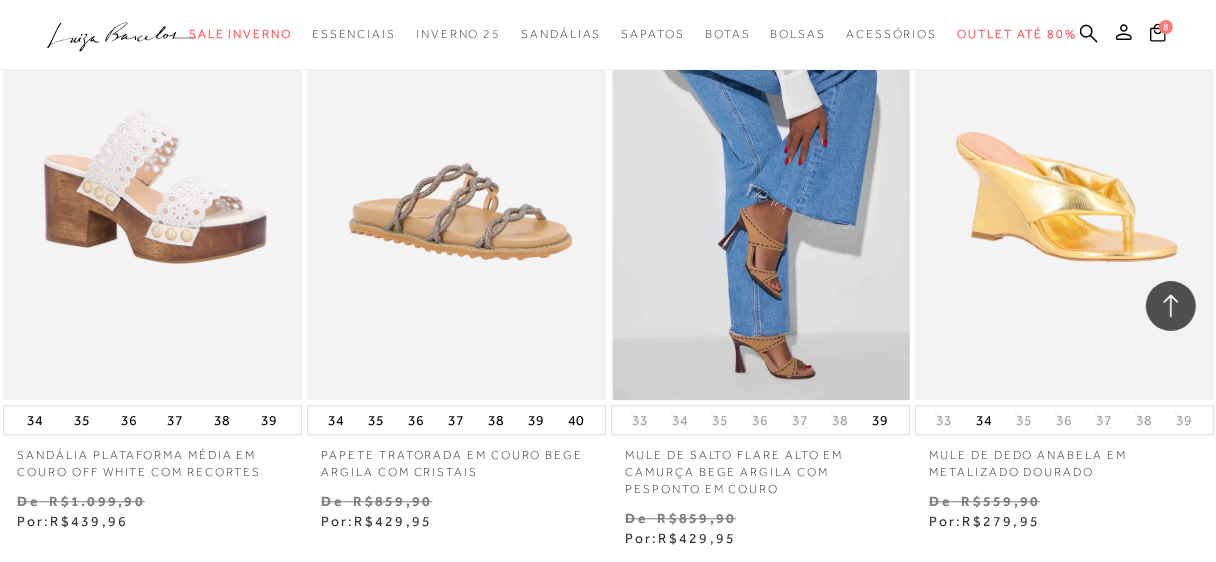 scroll, scrollTop: 14800, scrollLeft: 0, axis: vertical 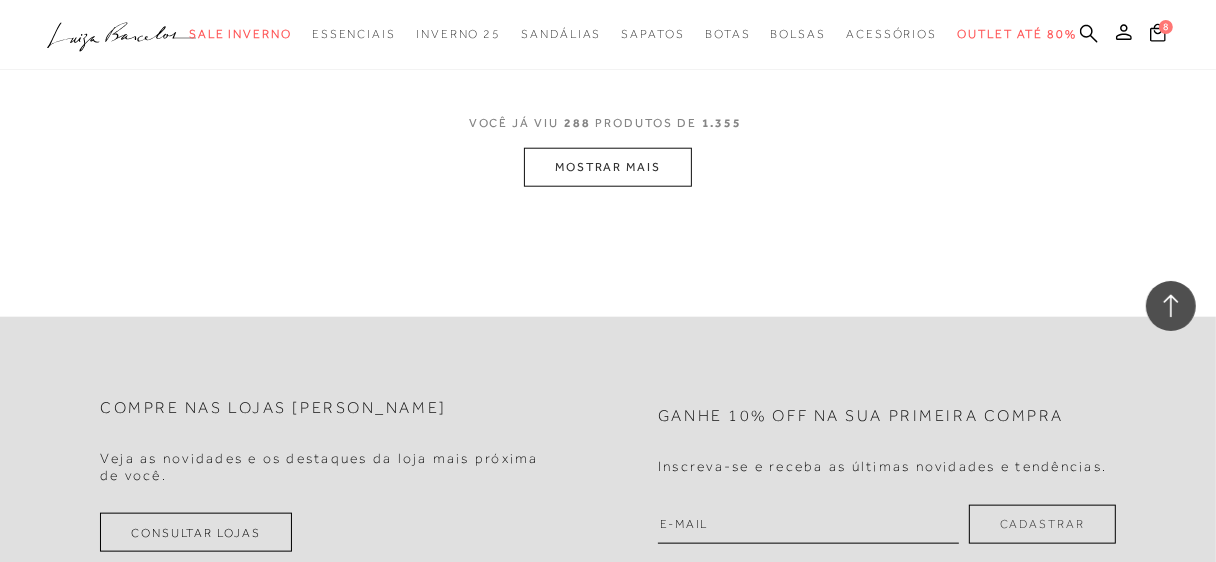 click on "MOSTRAR MAIS" at bounding box center (608, 167) 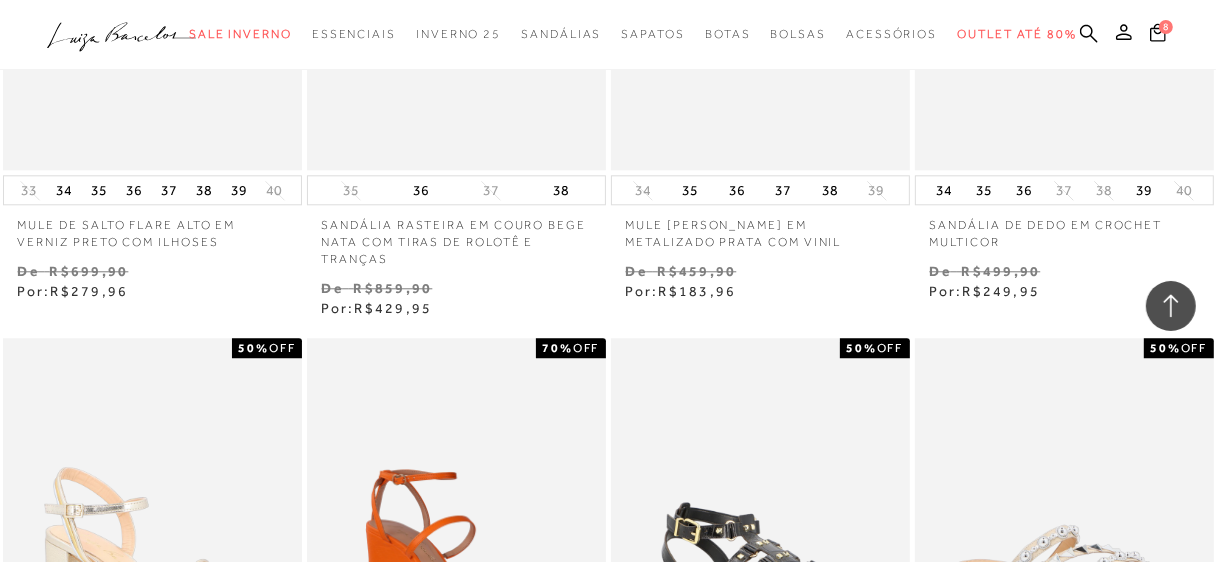 scroll, scrollTop: 20300, scrollLeft: 0, axis: vertical 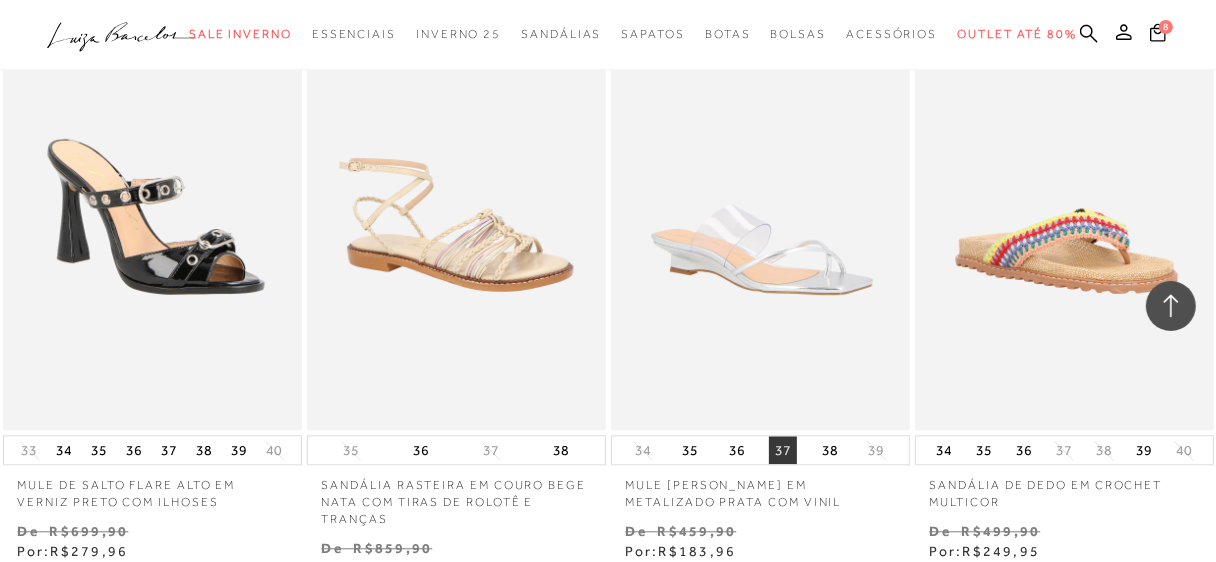 click on "37" at bounding box center [783, 450] 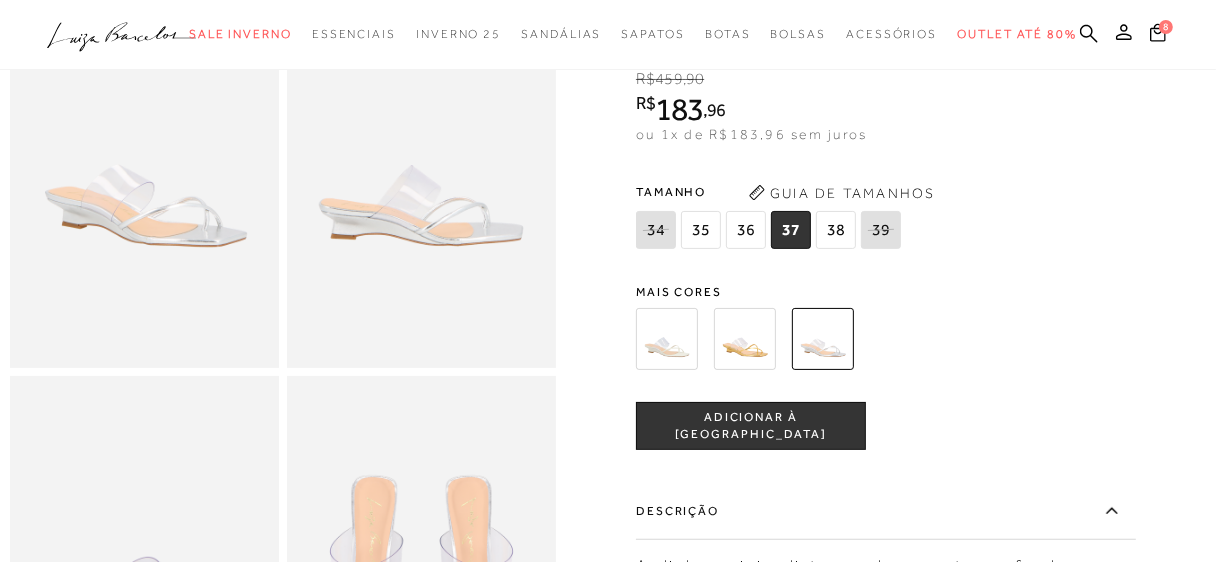 scroll, scrollTop: 208, scrollLeft: 0, axis: vertical 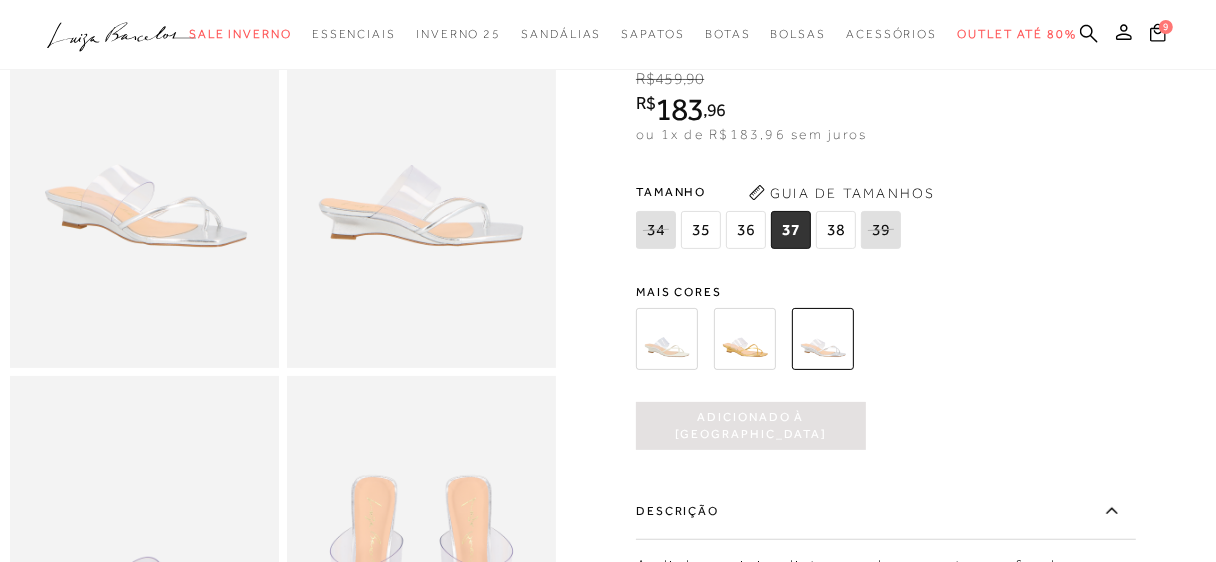click at bounding box center (745, 339) 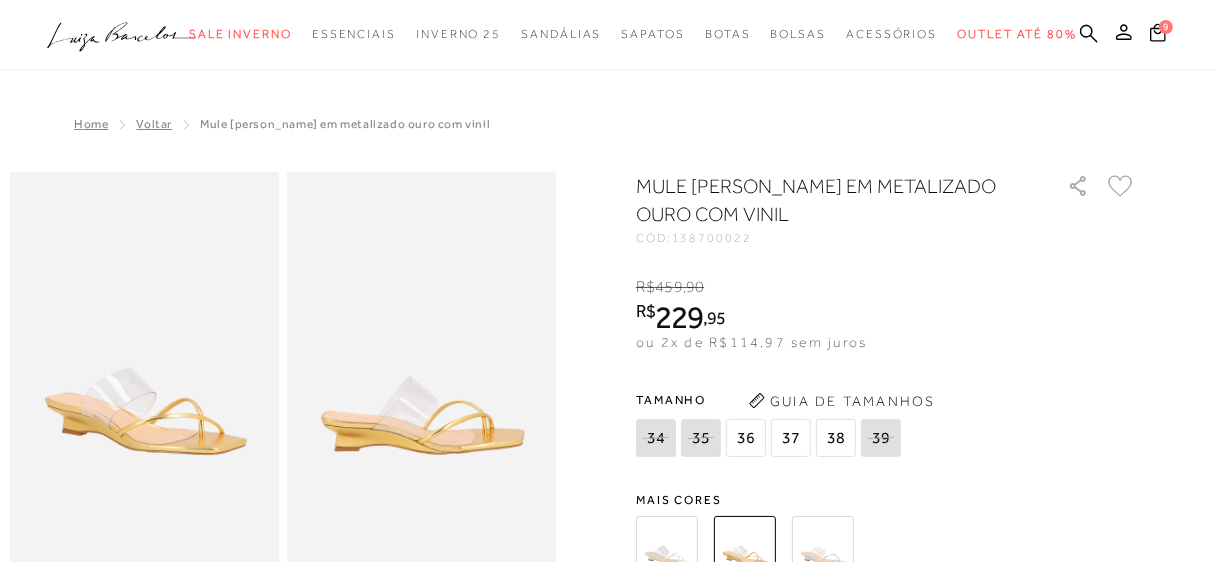 scroll, scrollTop: 0, scrollLeft: 0, axis: both 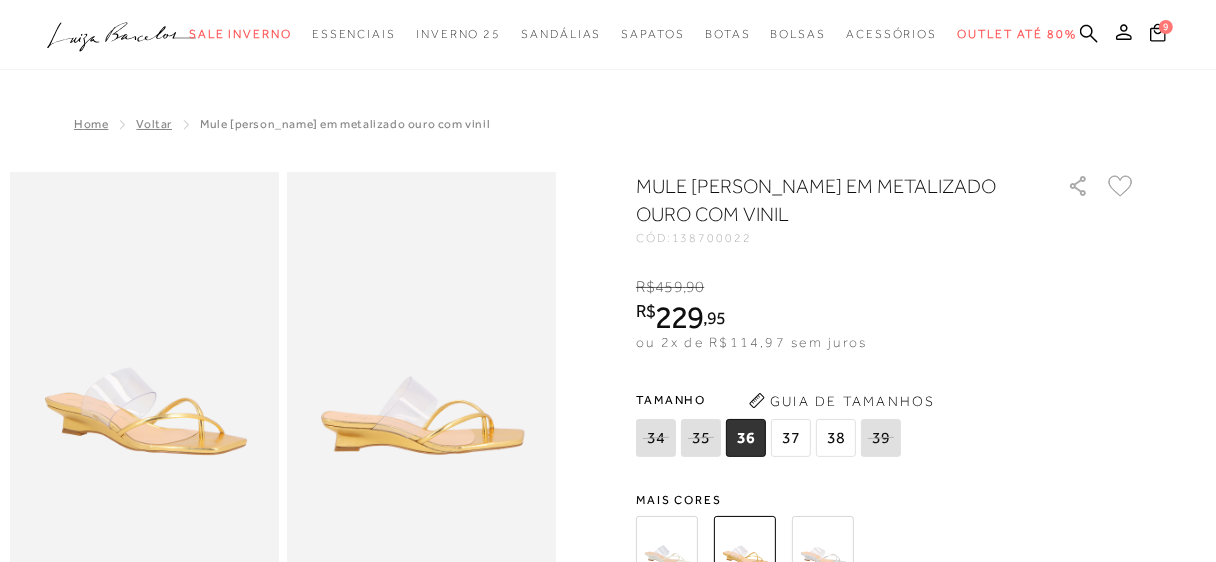 click at bounding box center [667, 547] 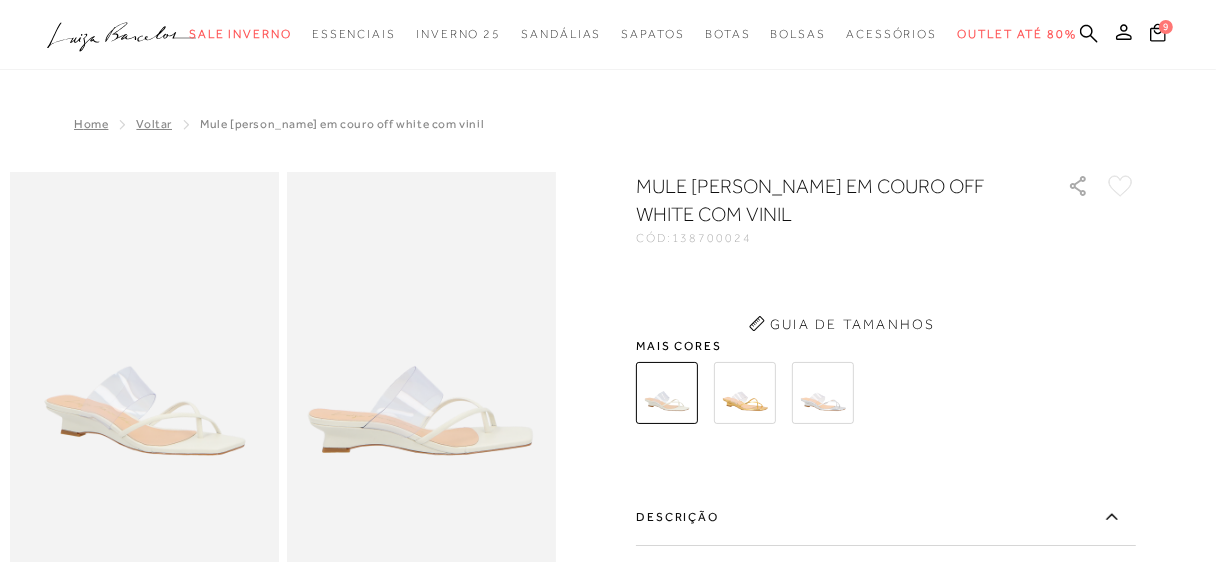 scroll, scrollTop: 0, scrollLeft: 0, axis: both 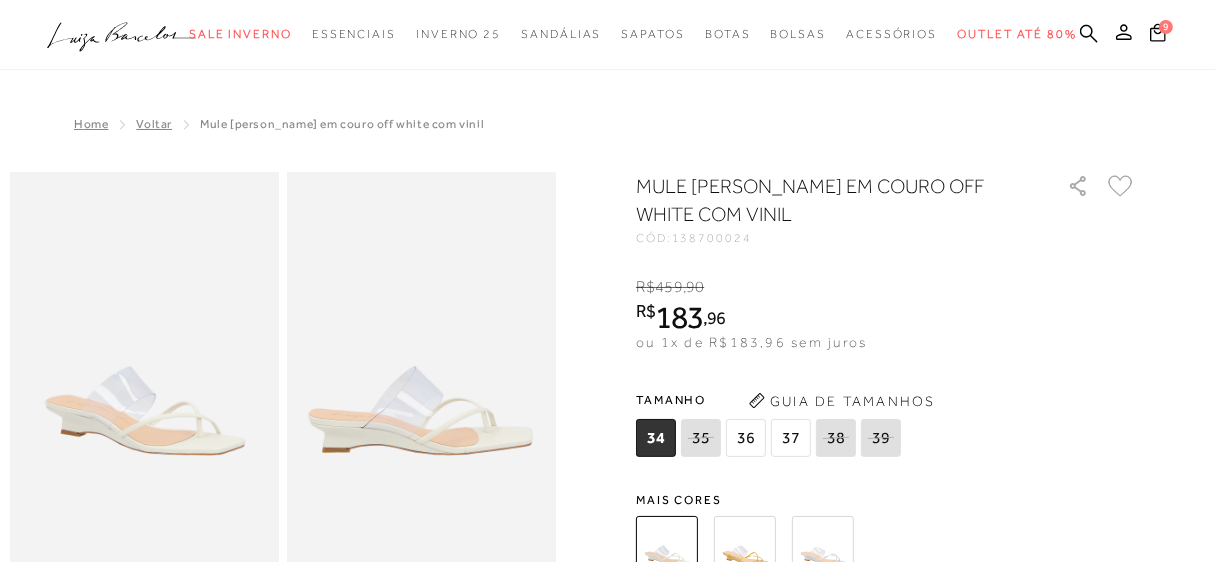 click on "37" at bounding box center (791, 438) 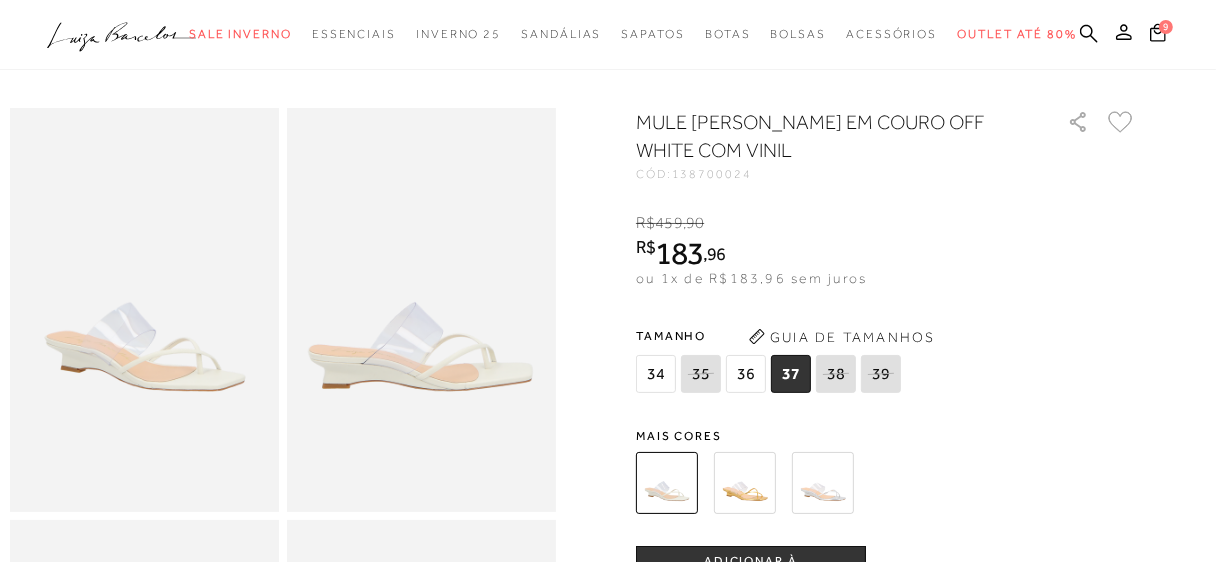 scroll, scrollTop: 100, scrollLeft: 0, axis: vertical 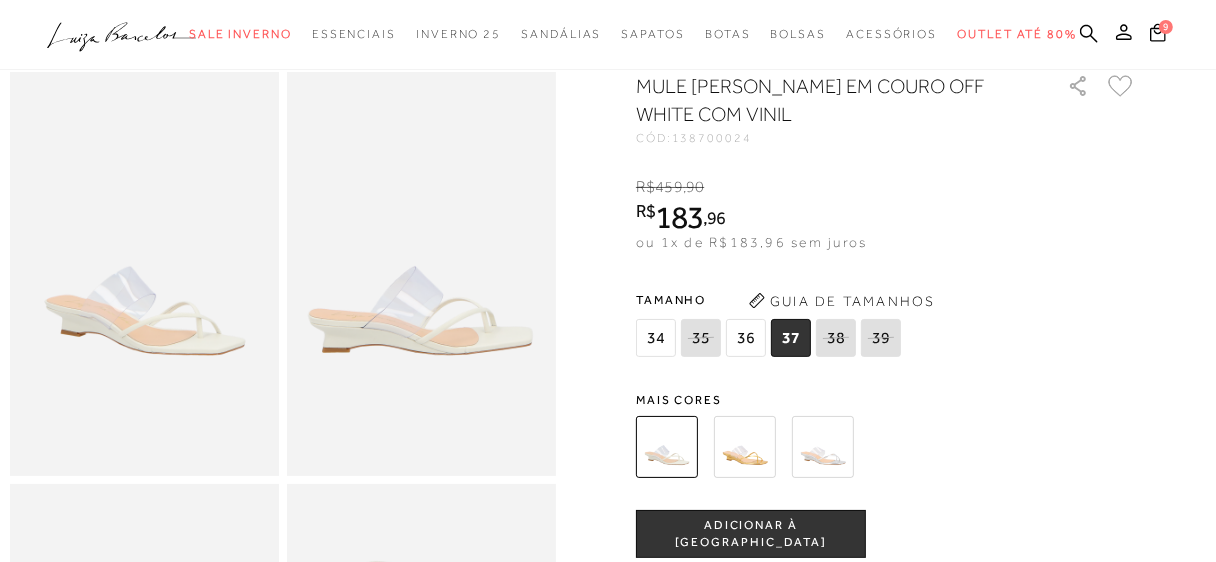 click on "ADICIONAR À [GEOGRAPHIC_DATA]" at bounding box center (751, 534) 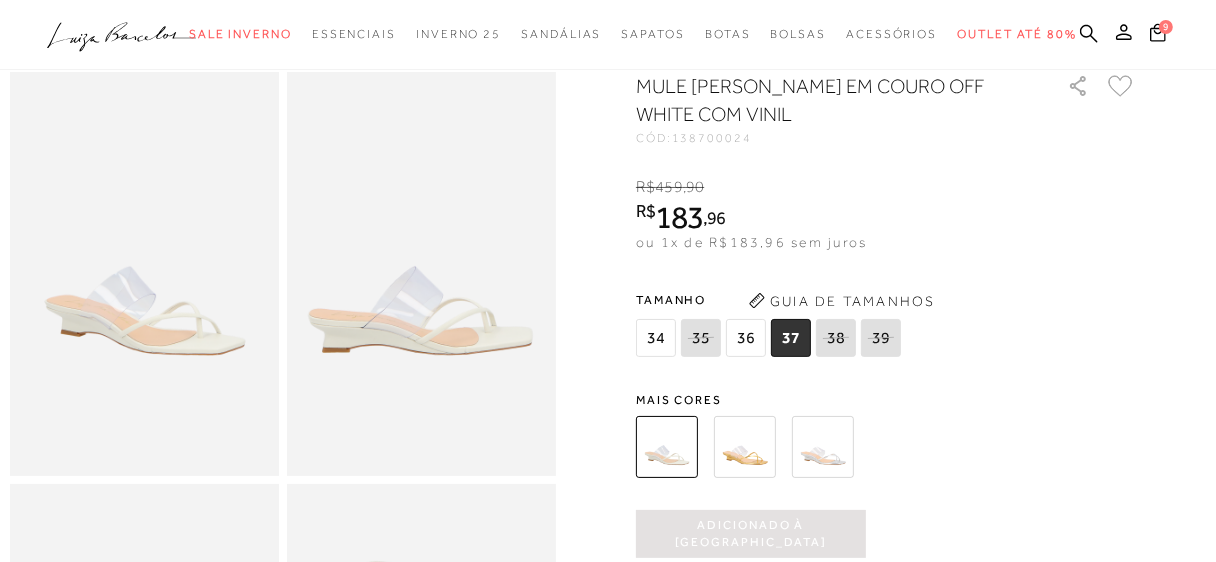 scroll, scrollTop: 0, scrollLeft: 0, axis: both 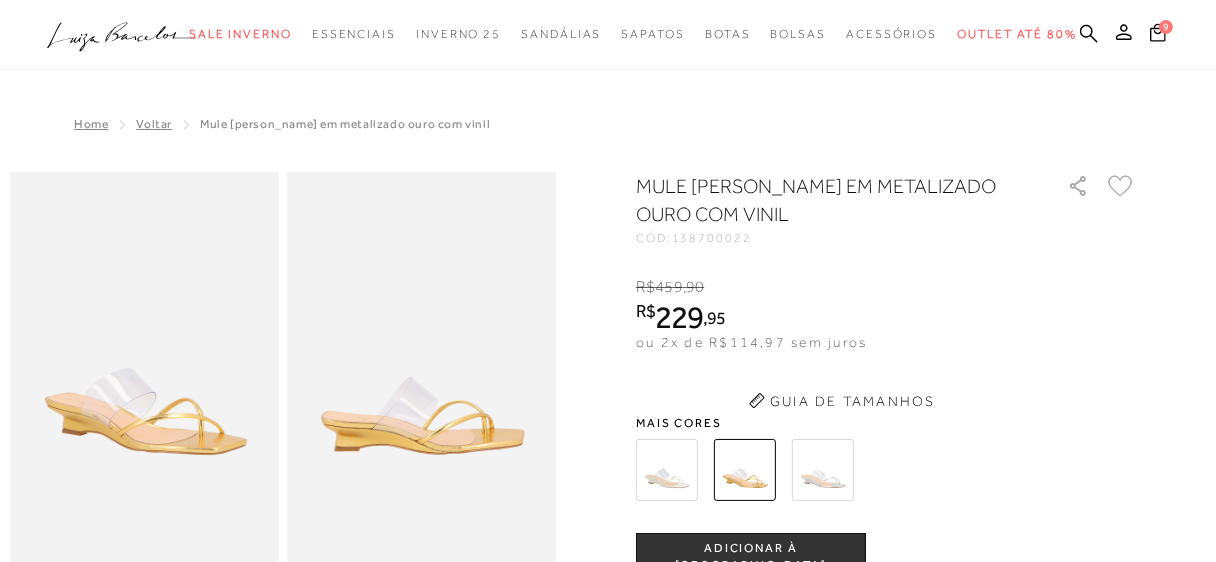 click at bounding box center (608, 35) 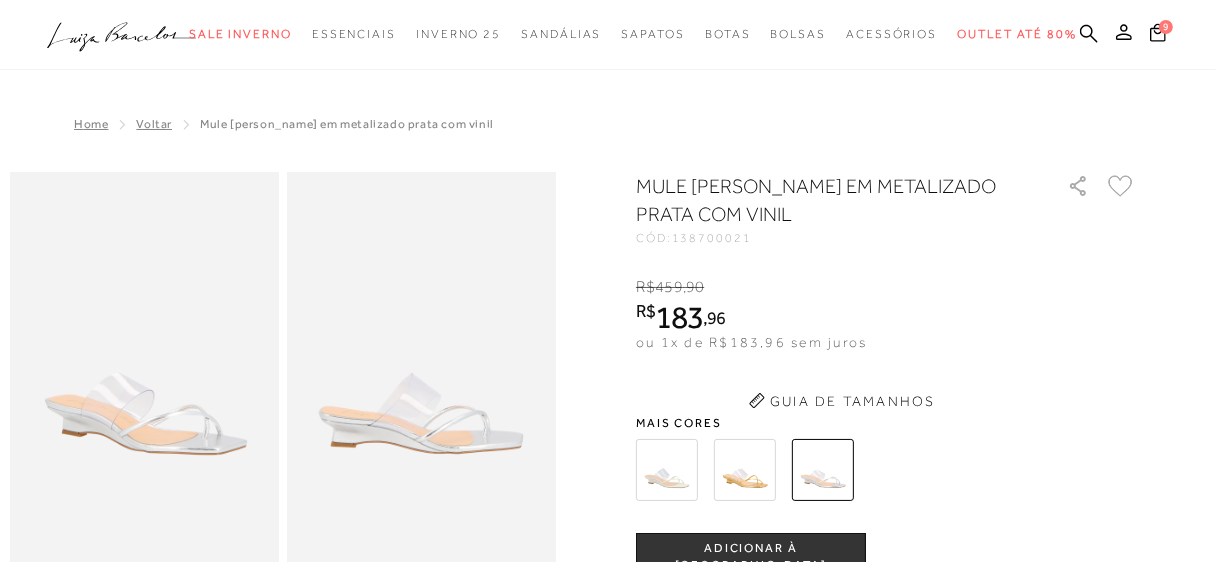 scroll, scrollTop: 0, scrollLeft: 0, axis: both 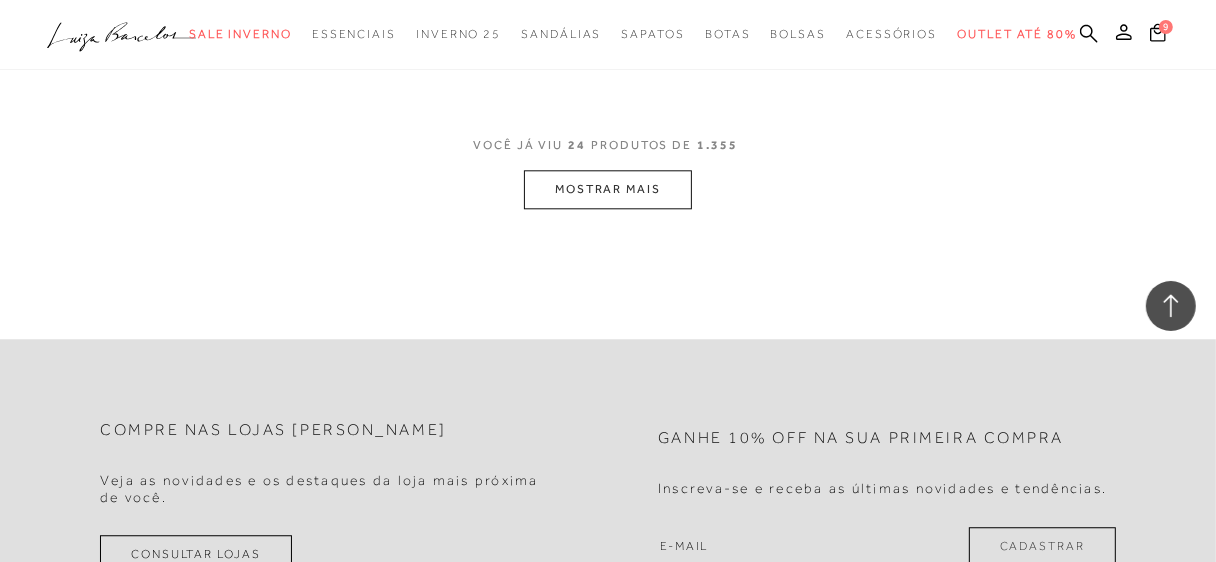 click on "MOSTRAR MAIS" at bounding box center (608, 189) 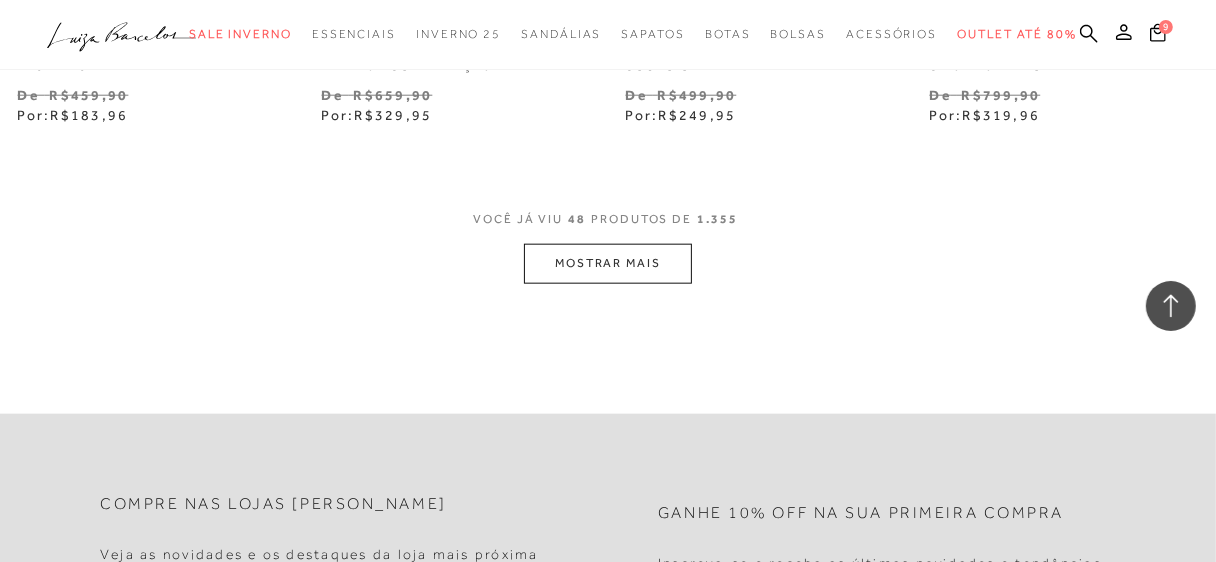 scroll, scrollTop: 7300, scrollLeft: 0, axis: vertical 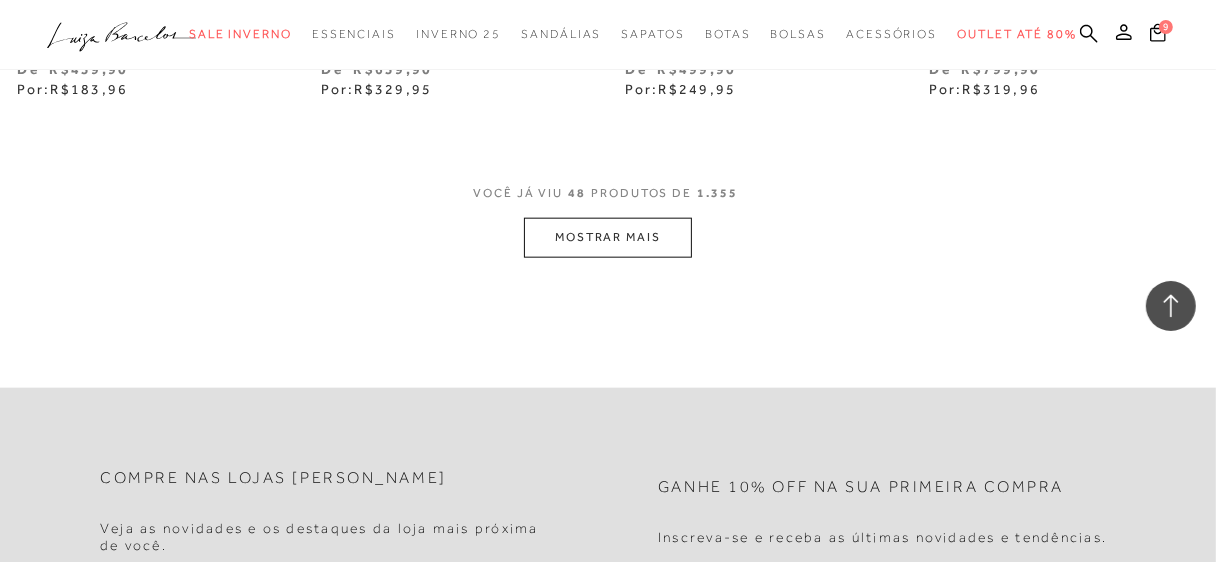 click on "MOSTRAR MAIS" at bounding box center (608, 237) 